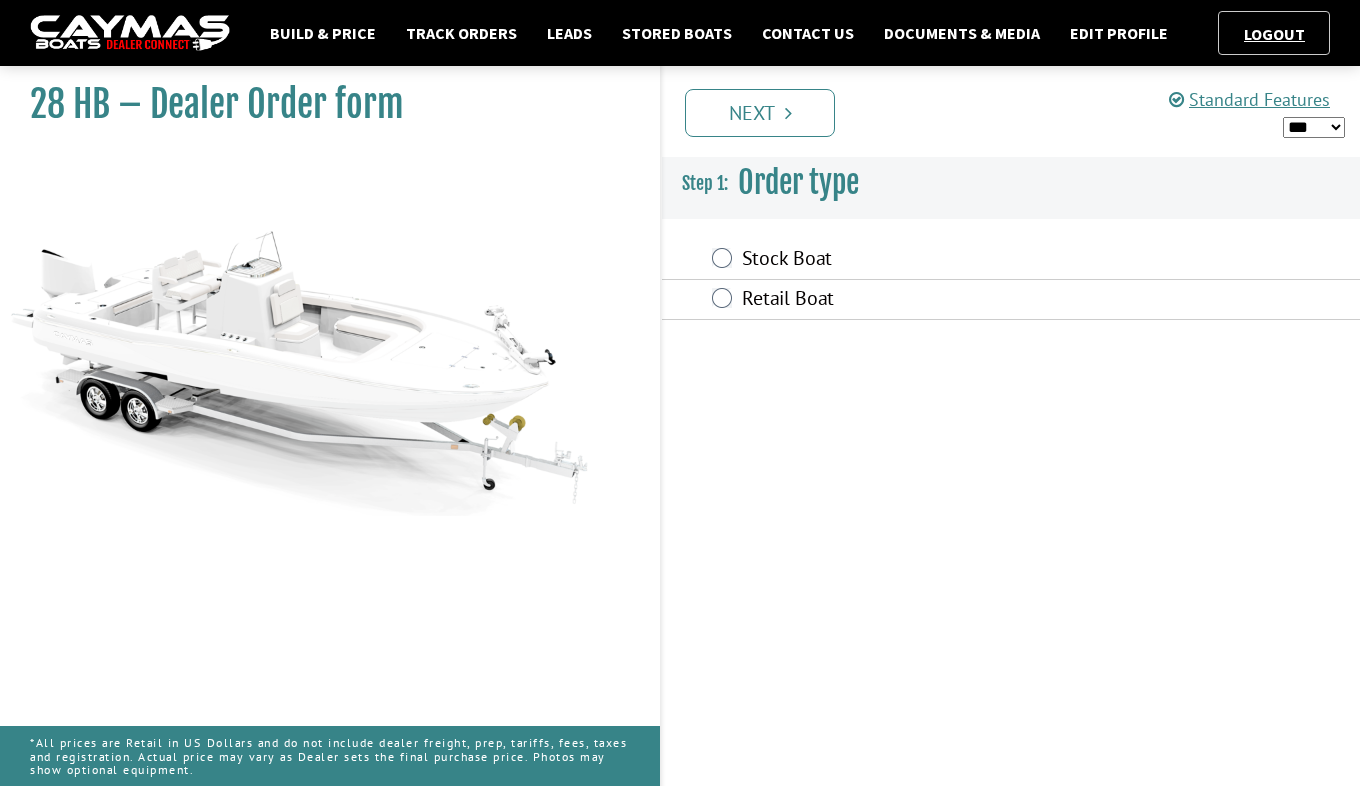 select on "*" 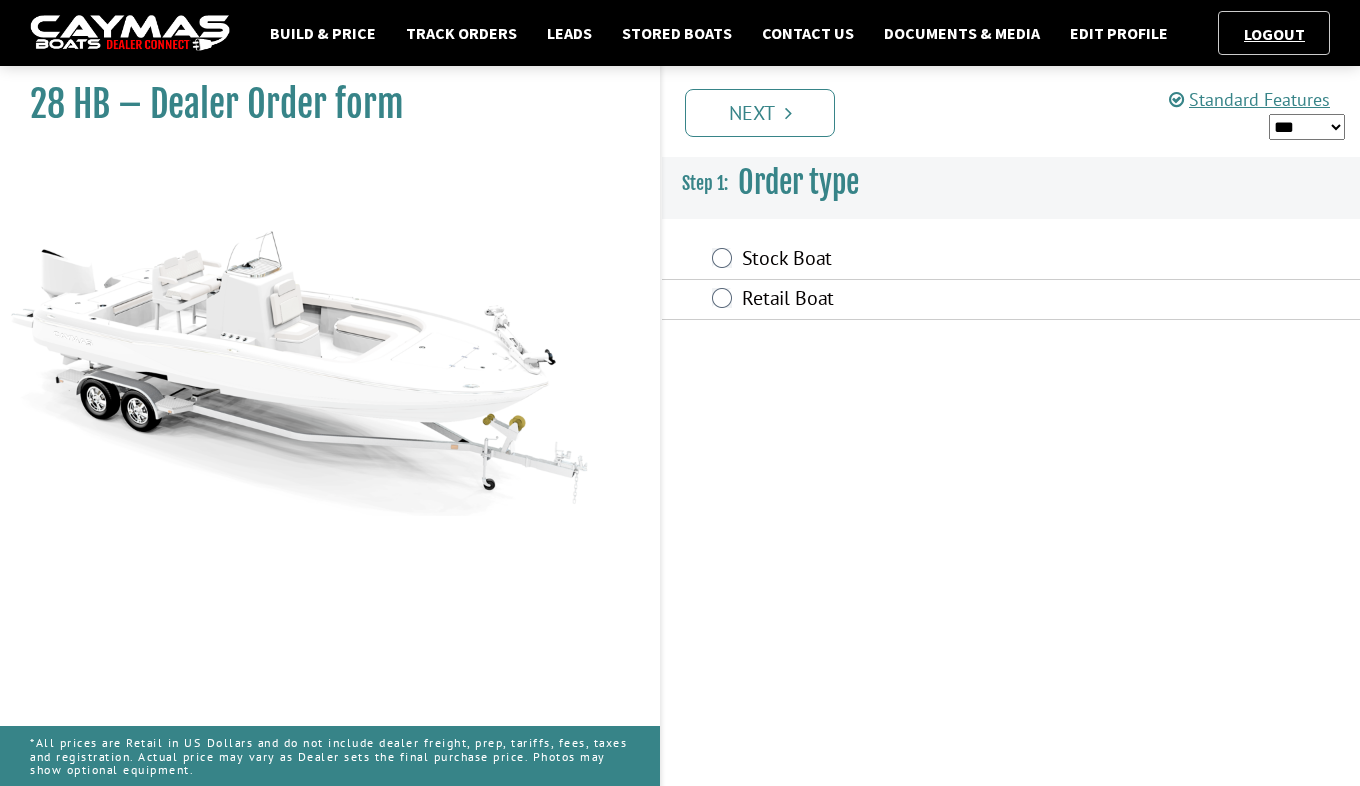 scroll, scrollTop: 0, scrollLeft: 0, axis: both 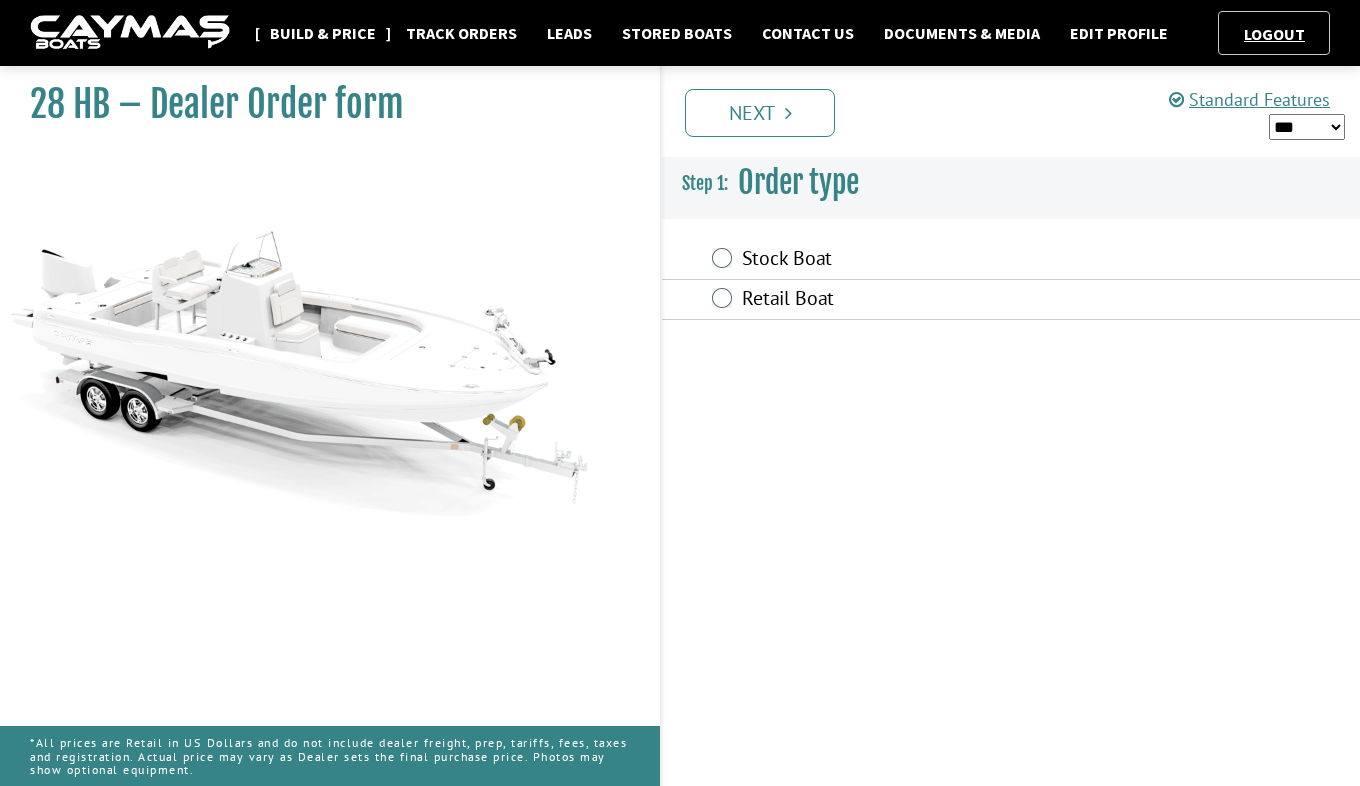 click on "Build & Price" at bounding box center (323, 33) 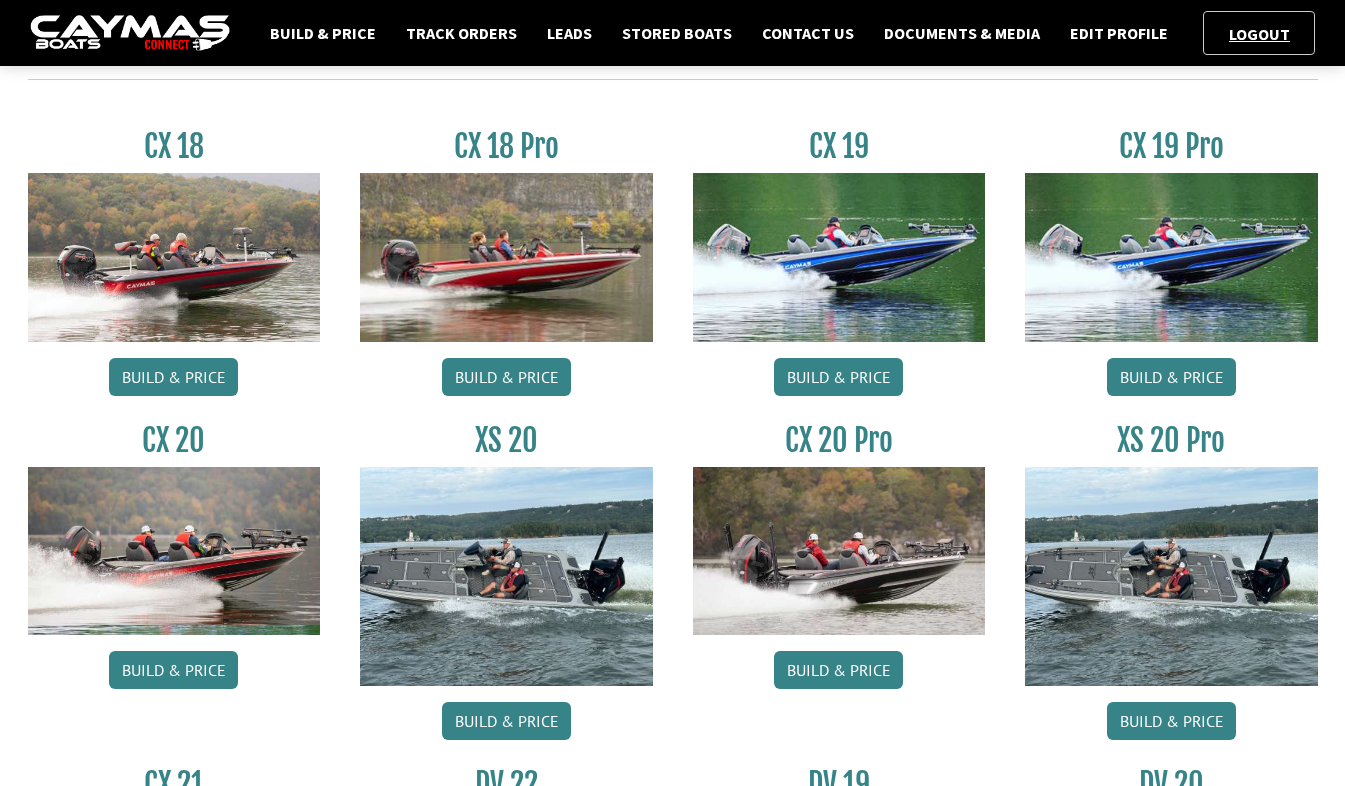 scroll, scrollTop: 1600, scrollLeft: 0, axis: vertical 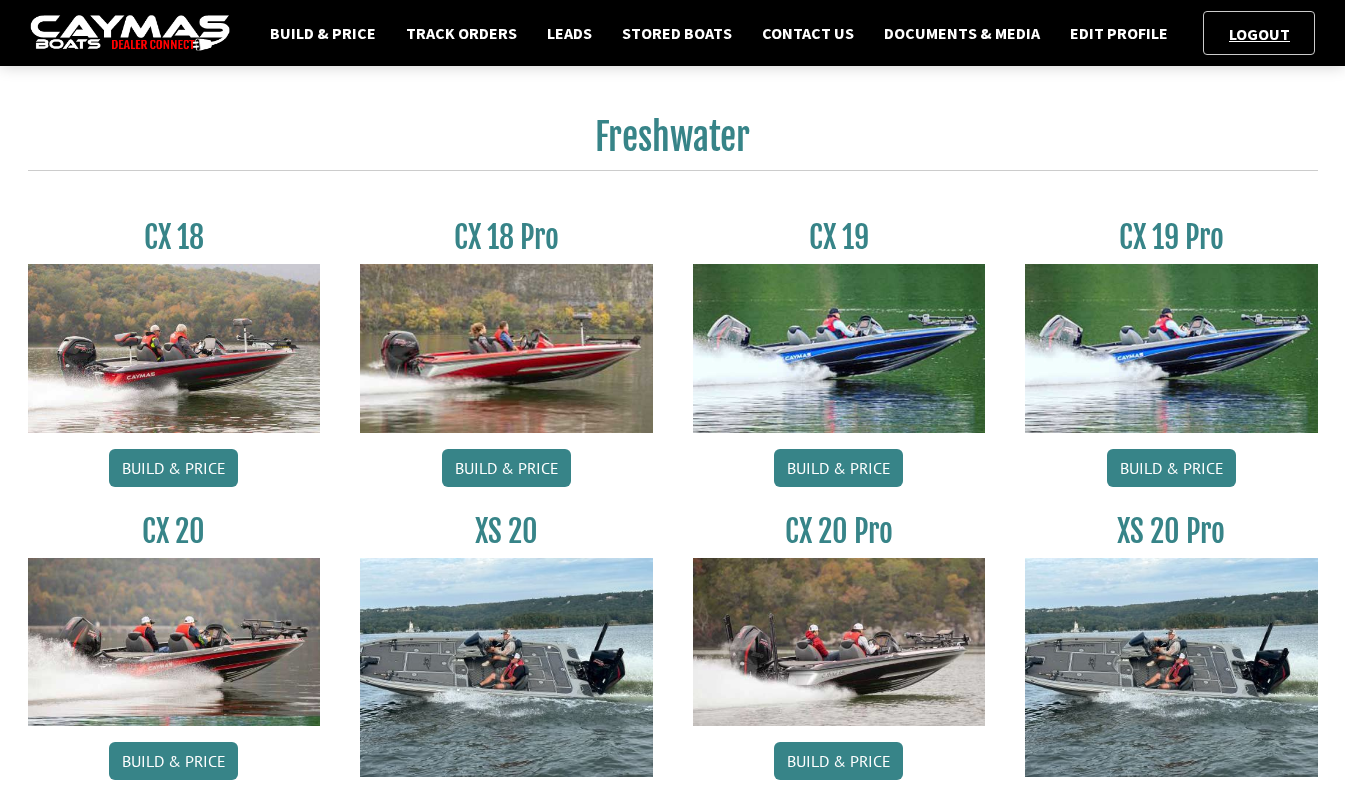 click at bounding box center (506, 348) 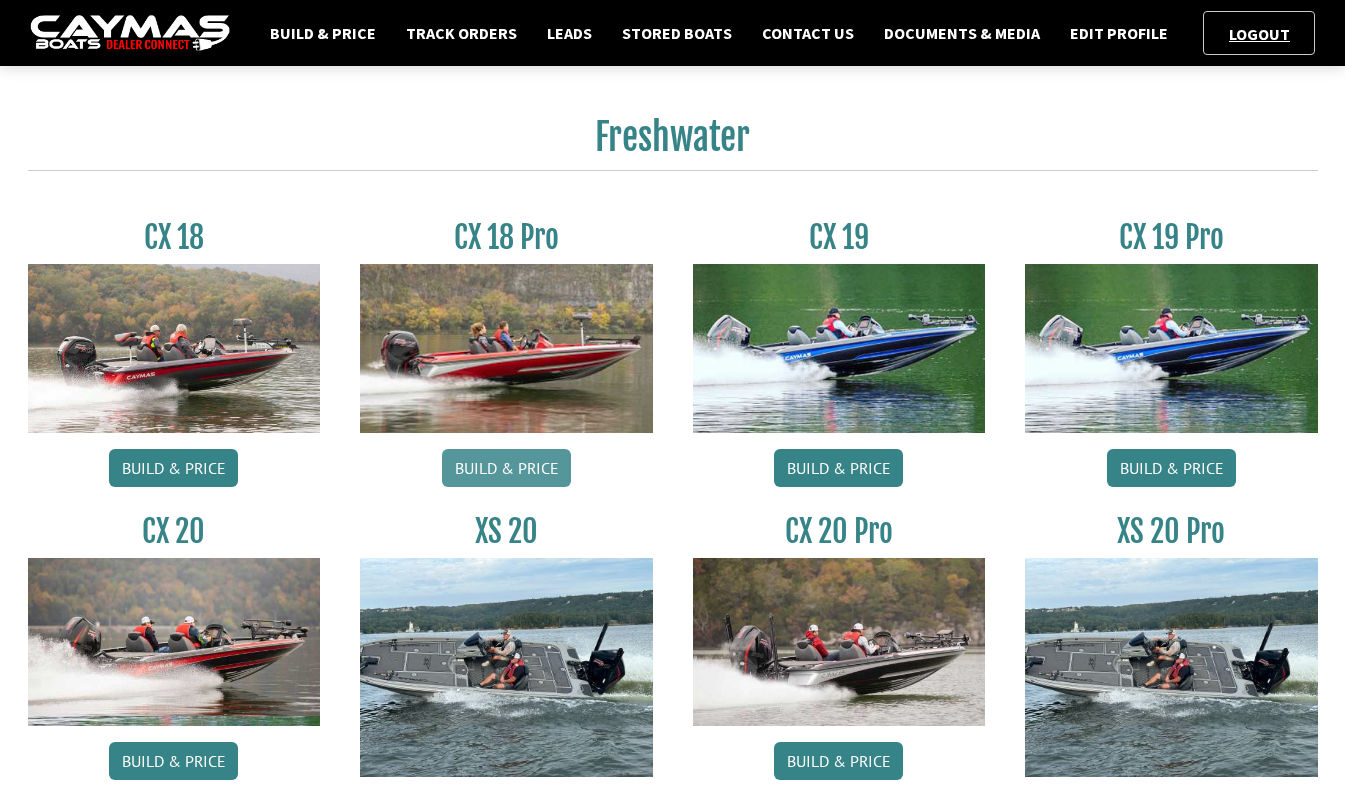 click on "Build & Price" at bounding box center (506, 468) 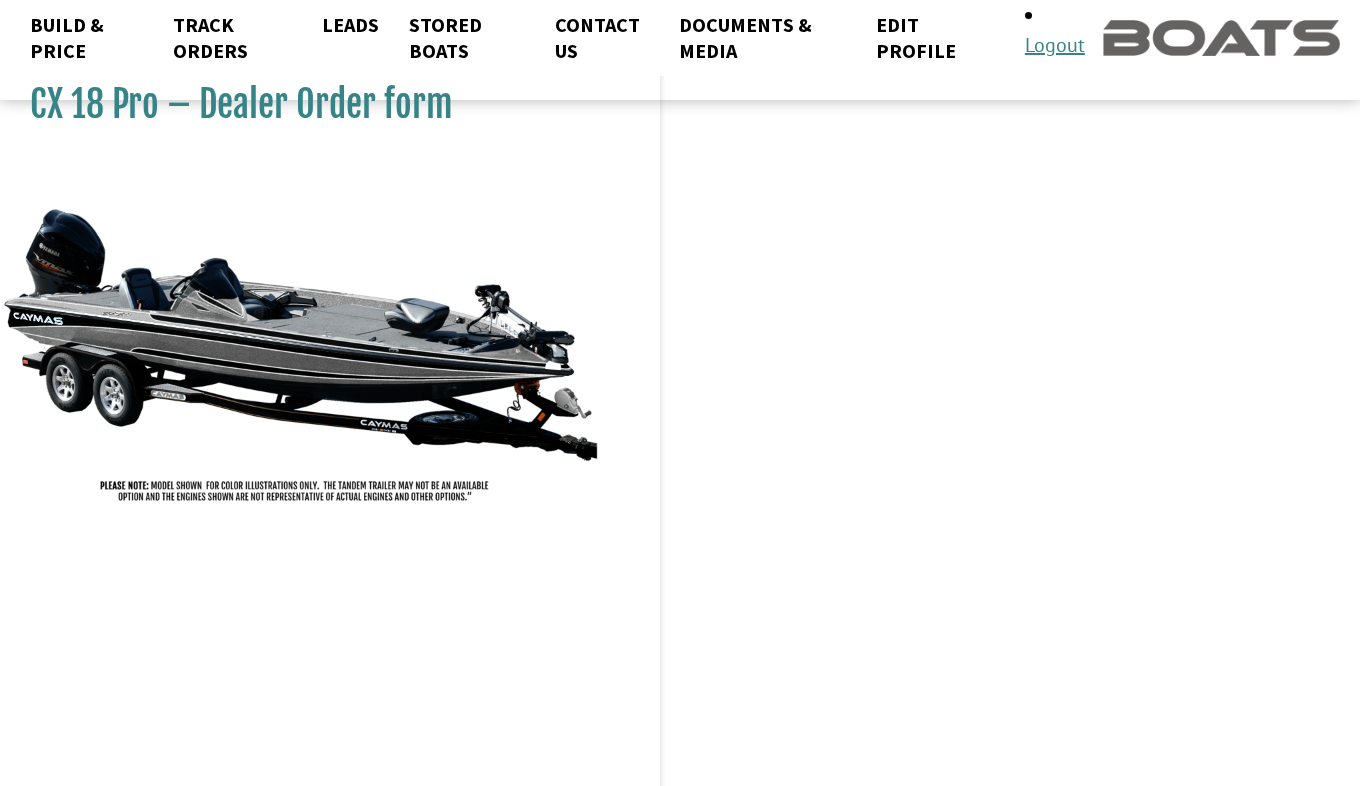 scroll, scrollTop: 0, scrollLeft: 0, axis: both 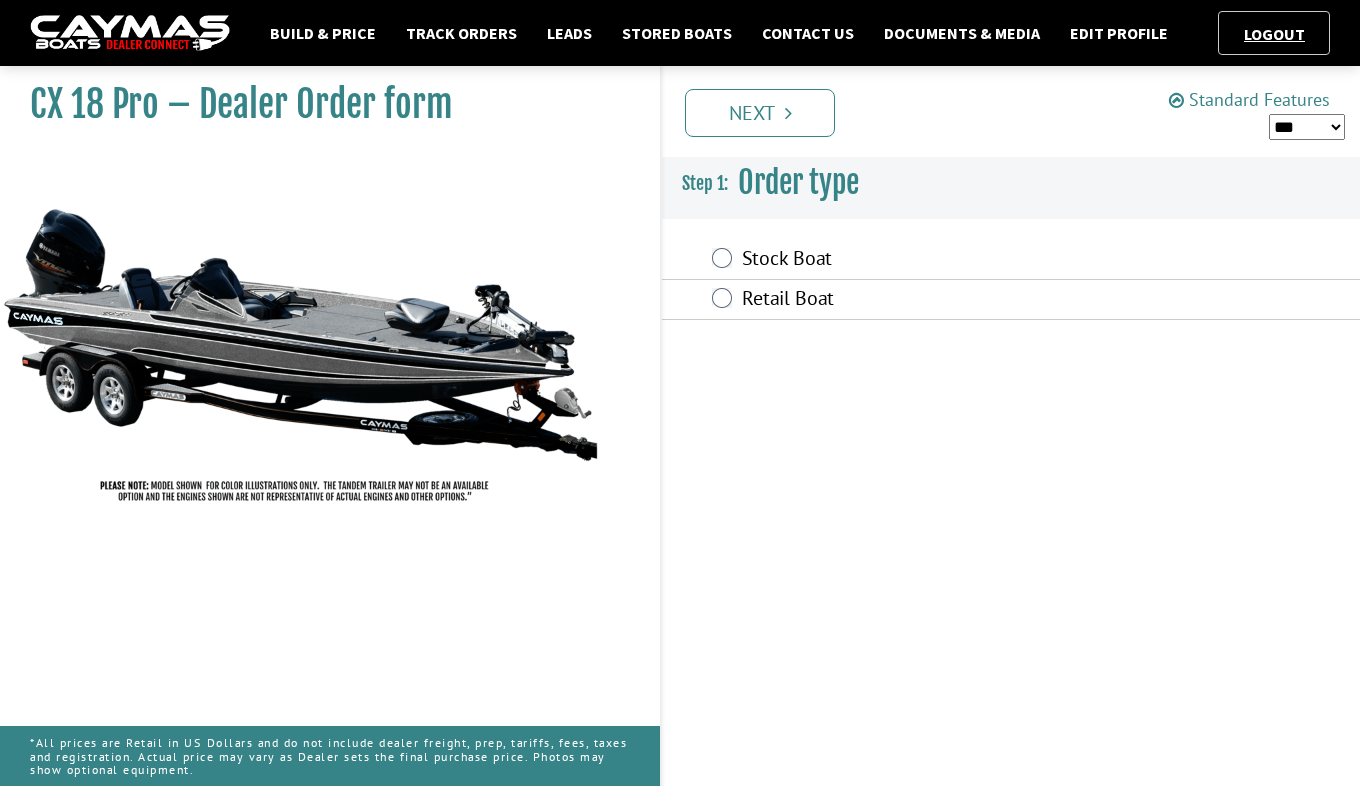 click on "Standard Features" at bounding box center (1249, 99) 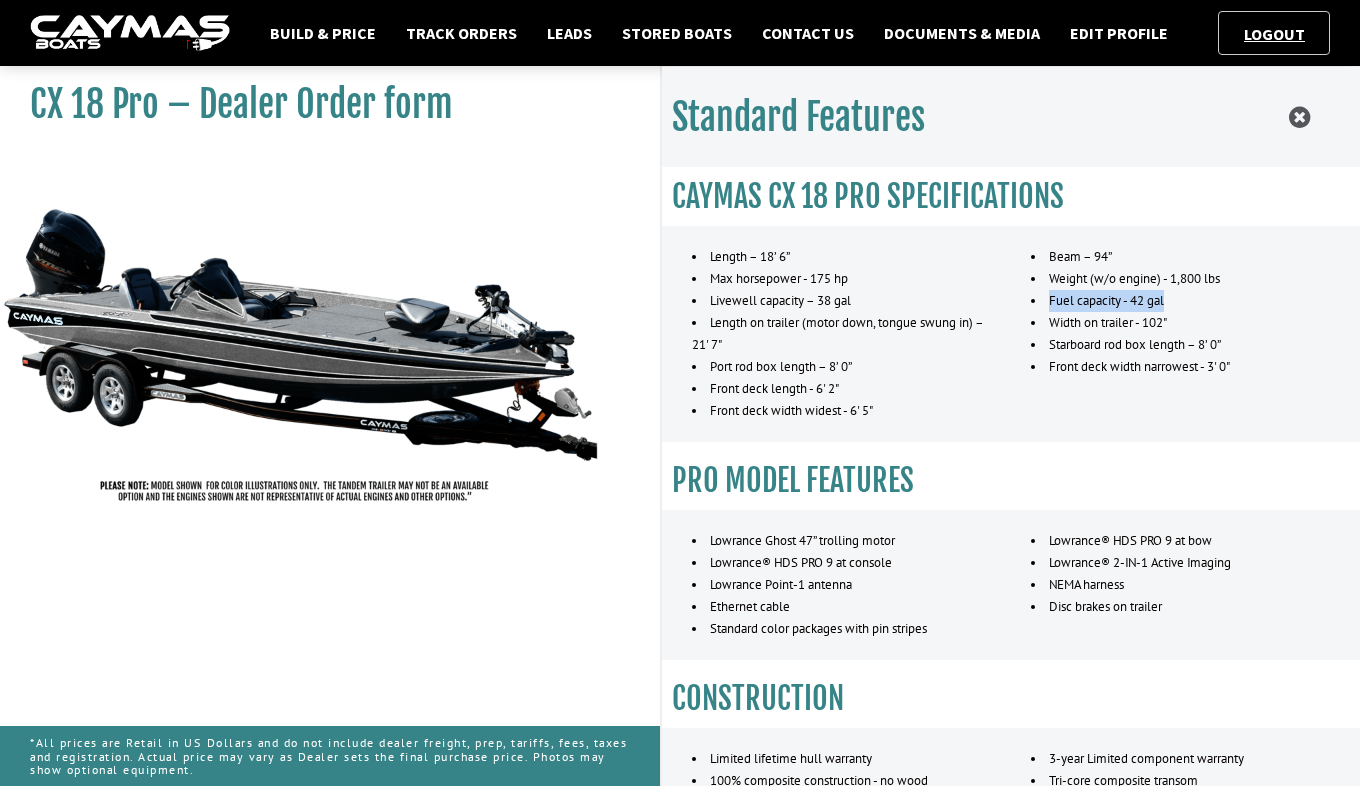 drag, startPoint x: 1043, startPoint y: 303, endPoint x: 1204, endPoint y: 307, distance: 161.04968 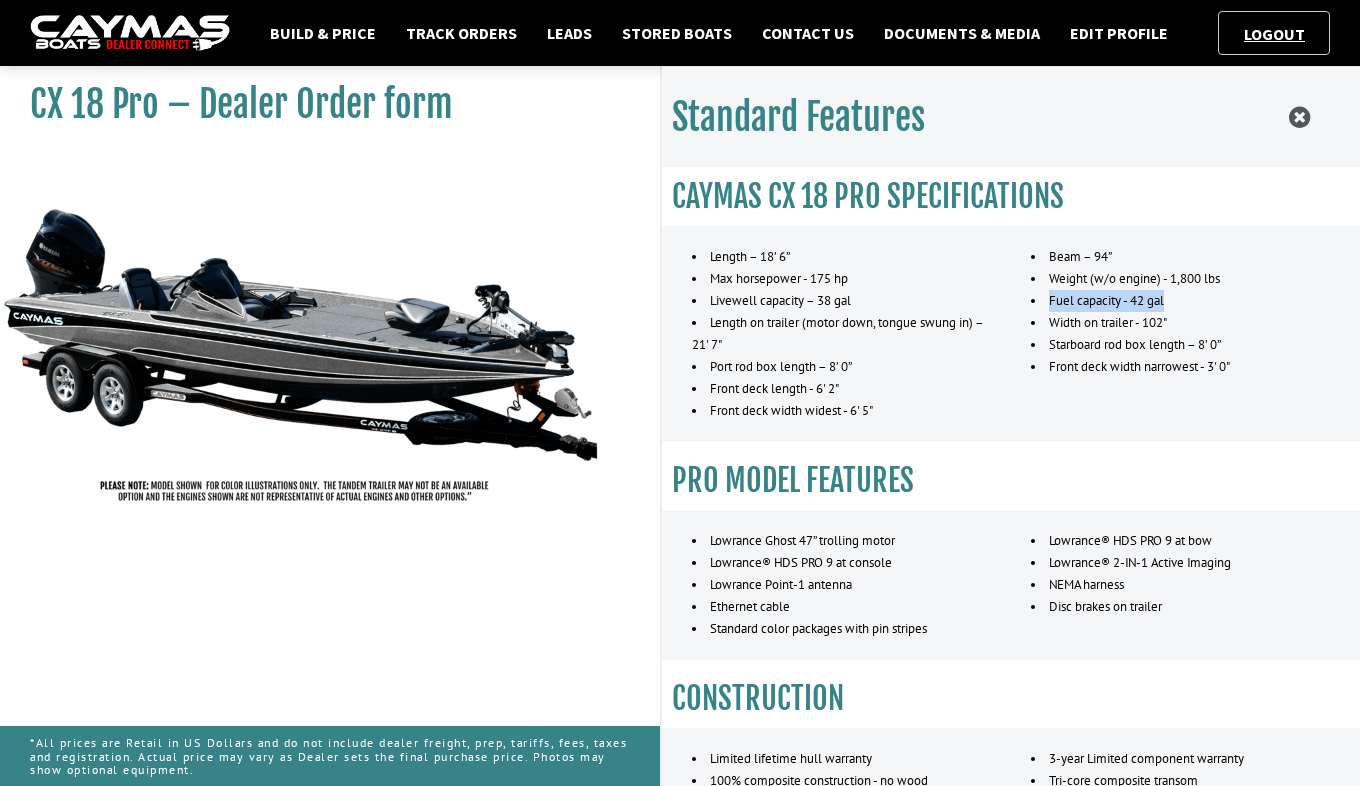 click on "Fuel capacity - 42 gal" at bounding box center (1180, 301) 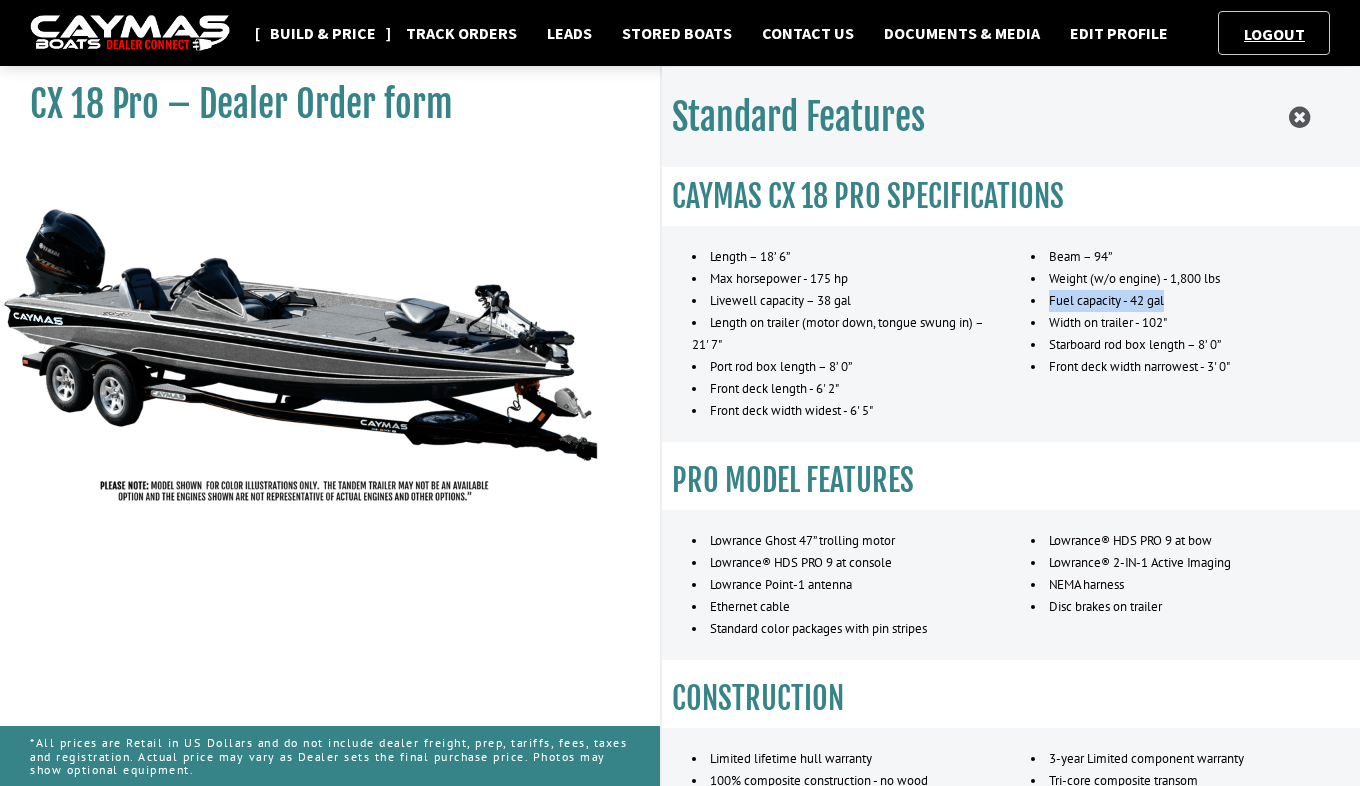 click on "Build & Price" at bounding box center (323, 33) 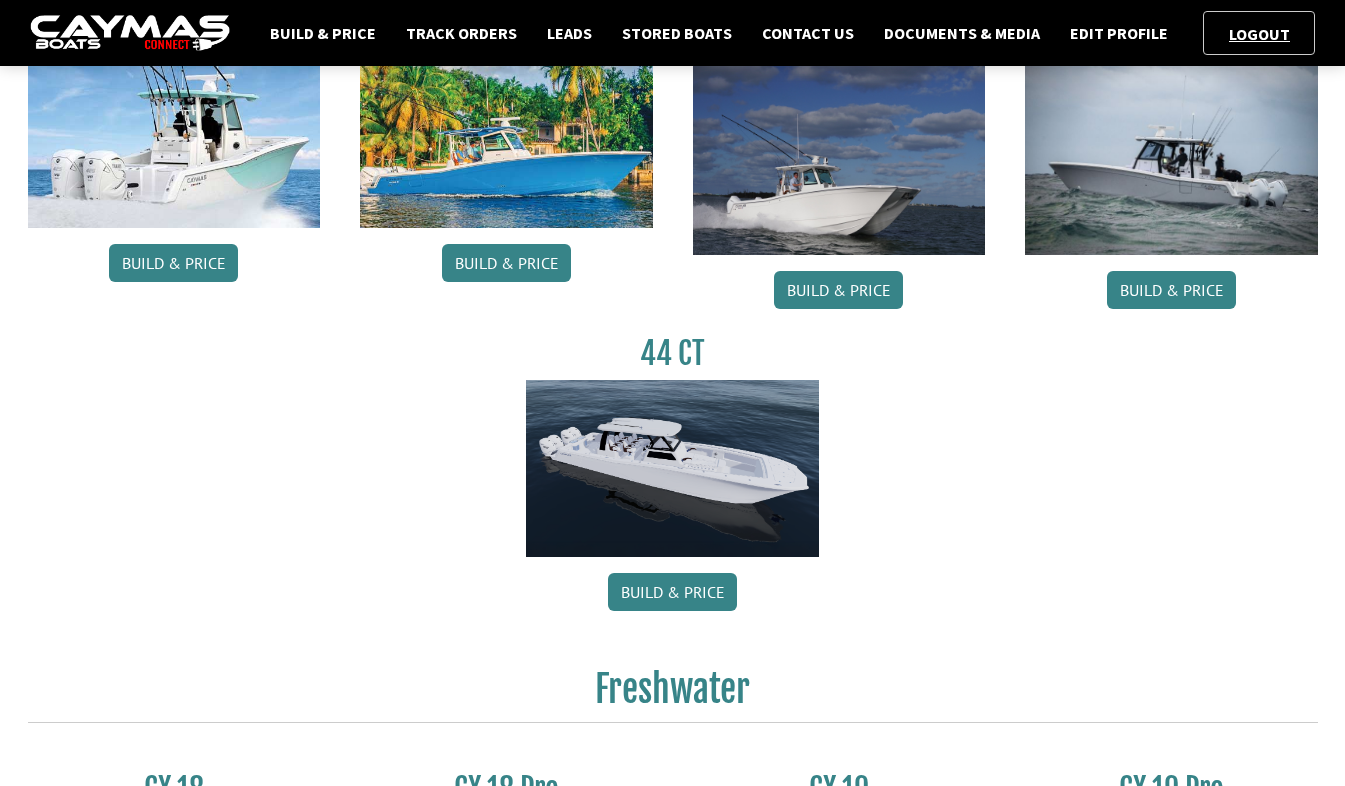 scroll, scrollTop: 1300, scrollLeft: 0, axis: vertical 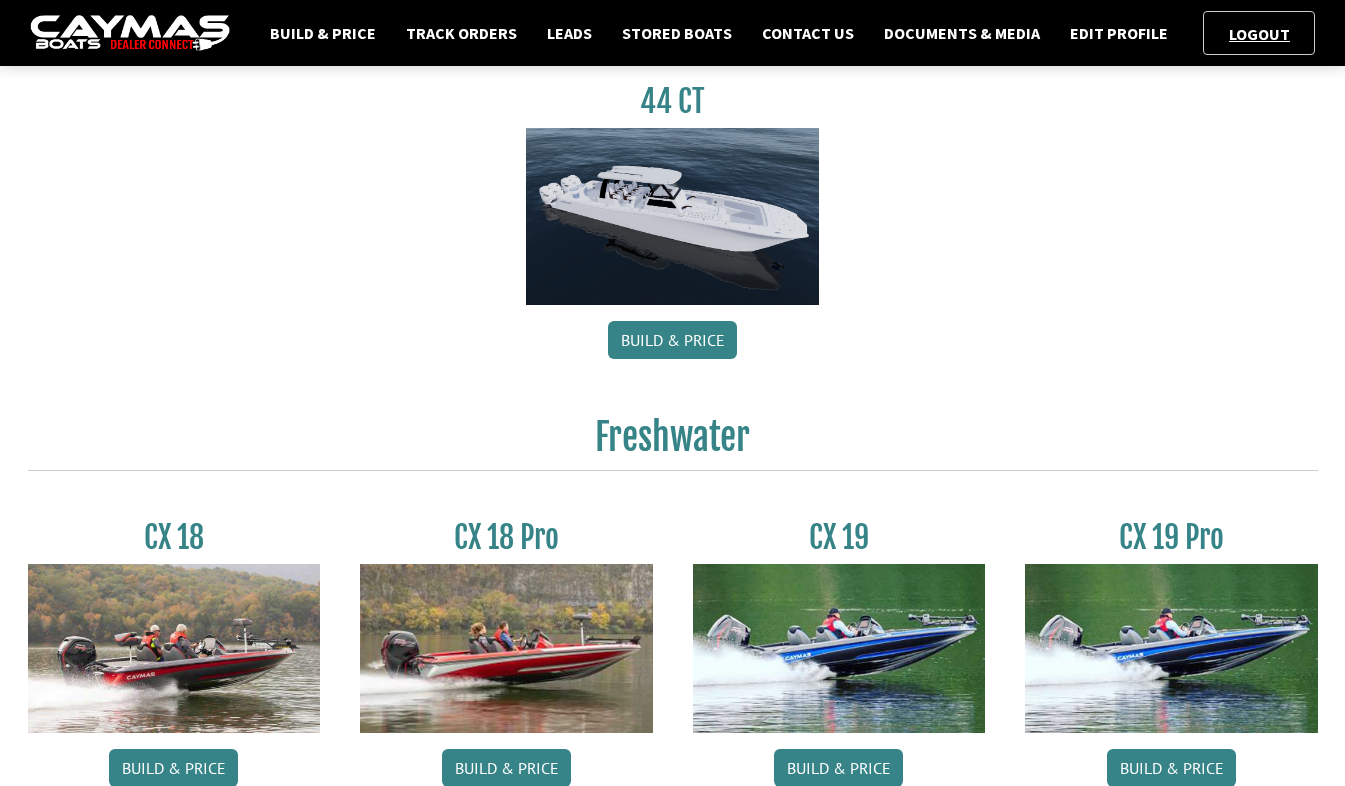 click at bounding box center [174, 648] 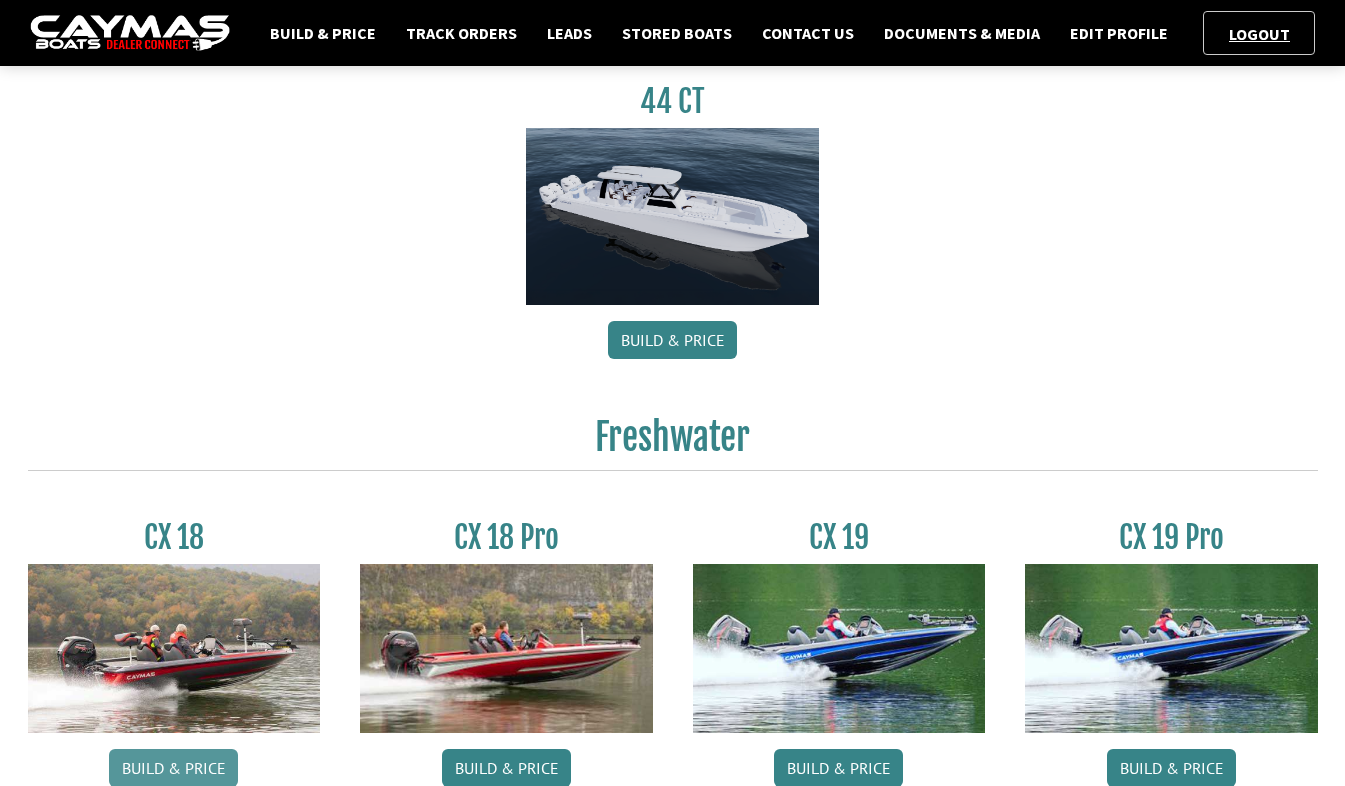 click on "Build & Price" at bounding box center (173, 768) 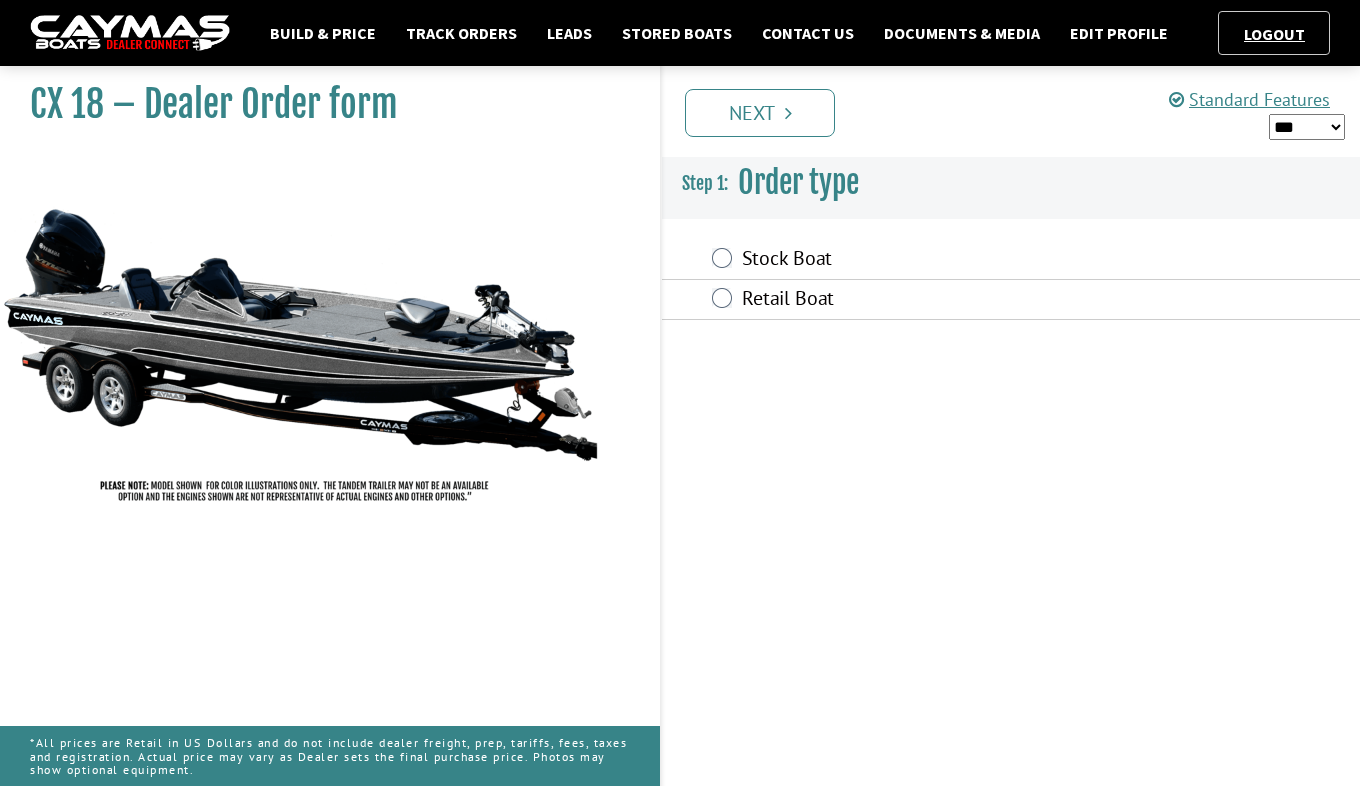 scroll, scrollTop: 0, scrollLeft: 0, axis: both 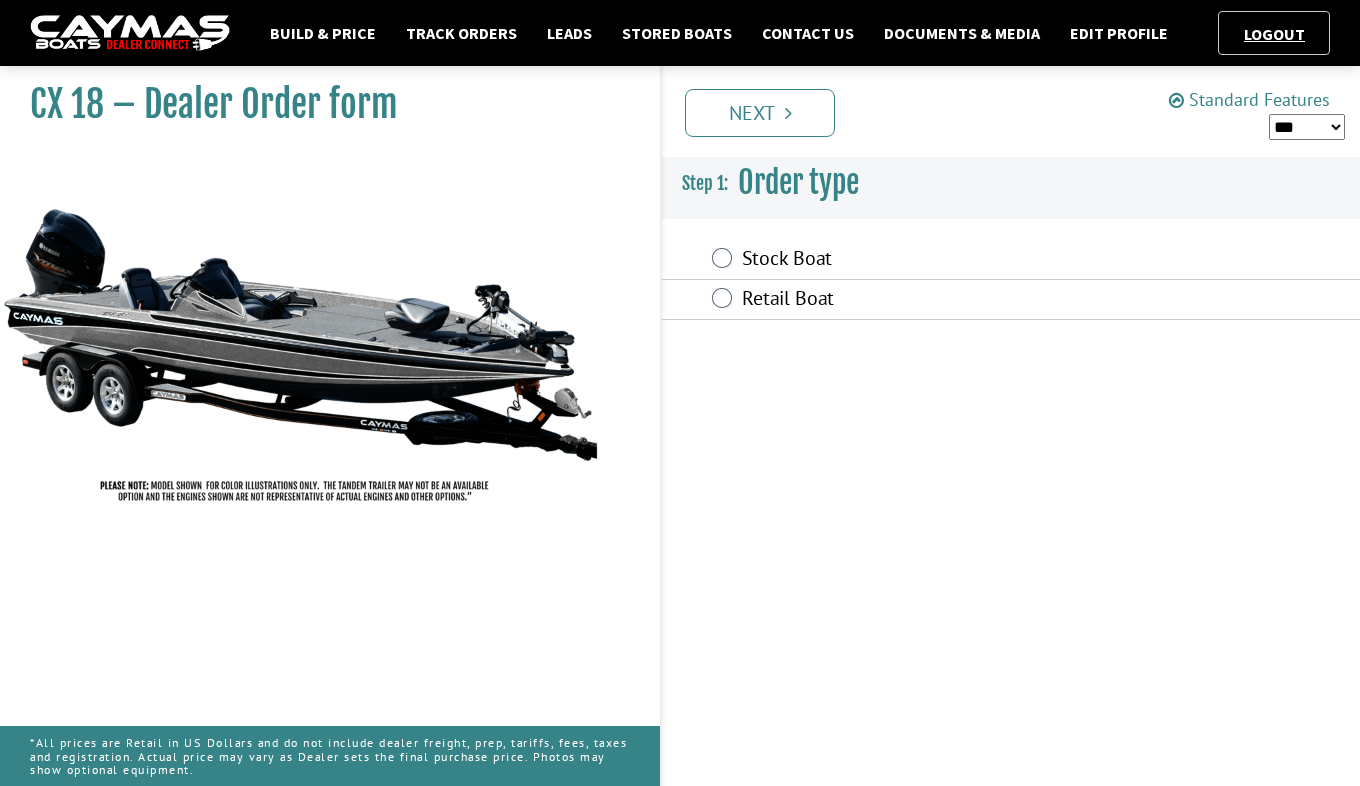 click on "Standard Features" at bounding box center (1249, 99) 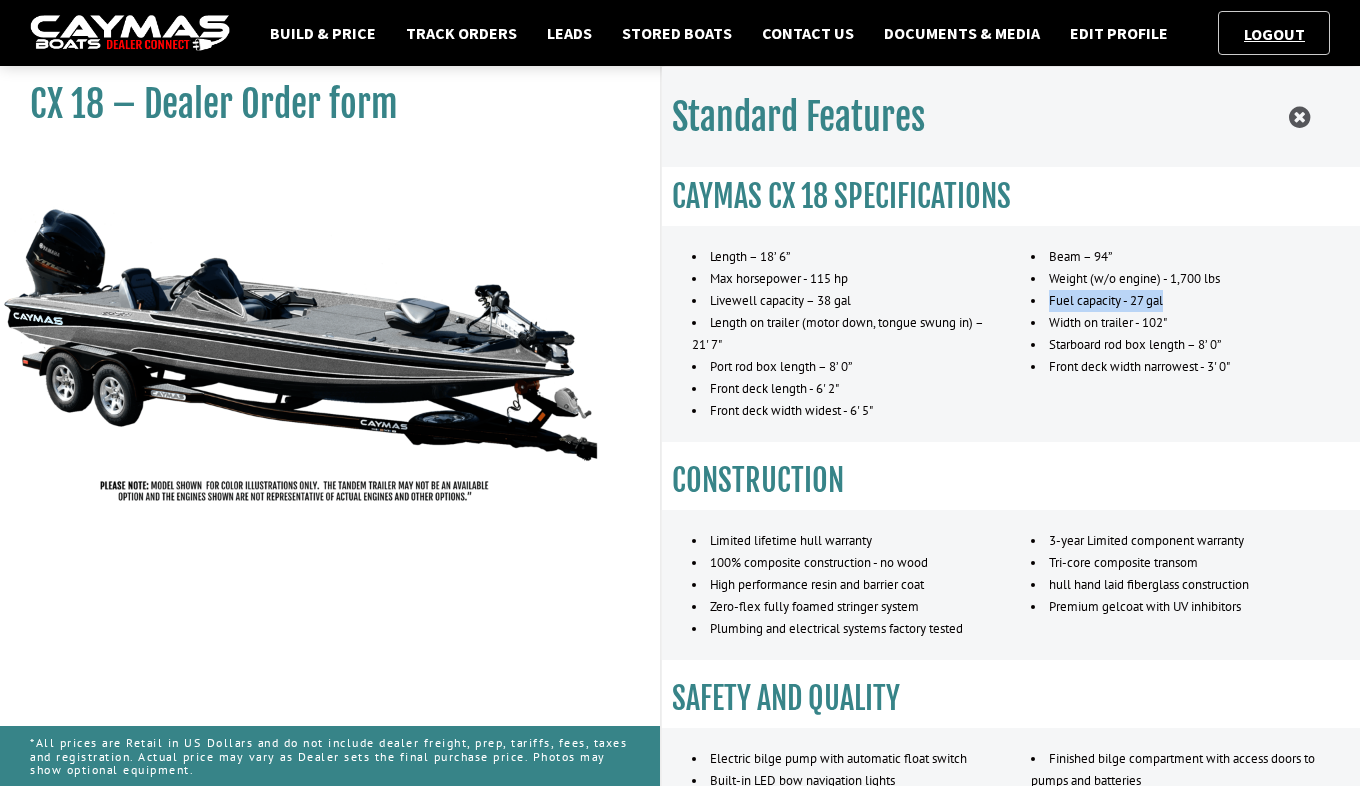 drag, startPoint x: 1047, startPoint y: 302, endPoint x: 1183, endPoint y: 298, distance: 136.0588 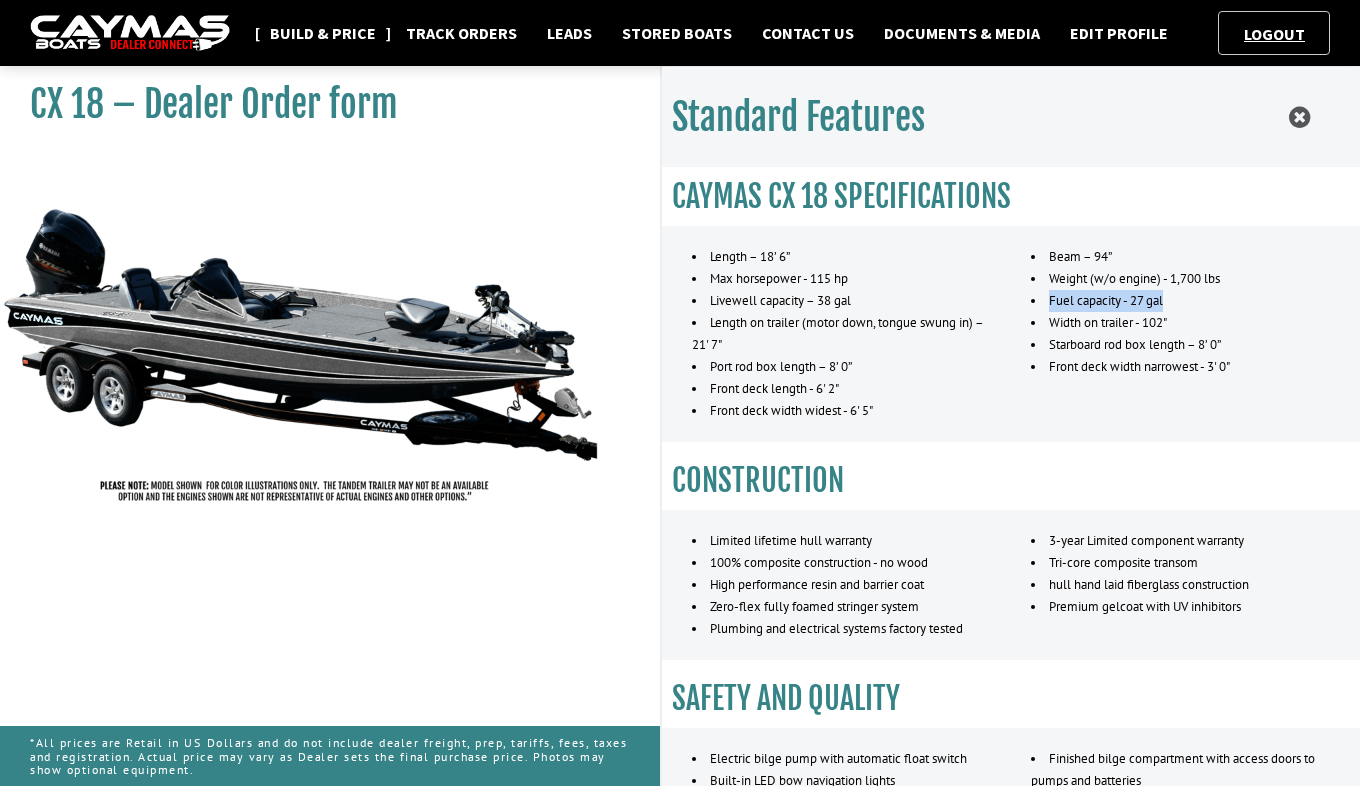 click on "Build & Price" at bounding box center [323, 33] 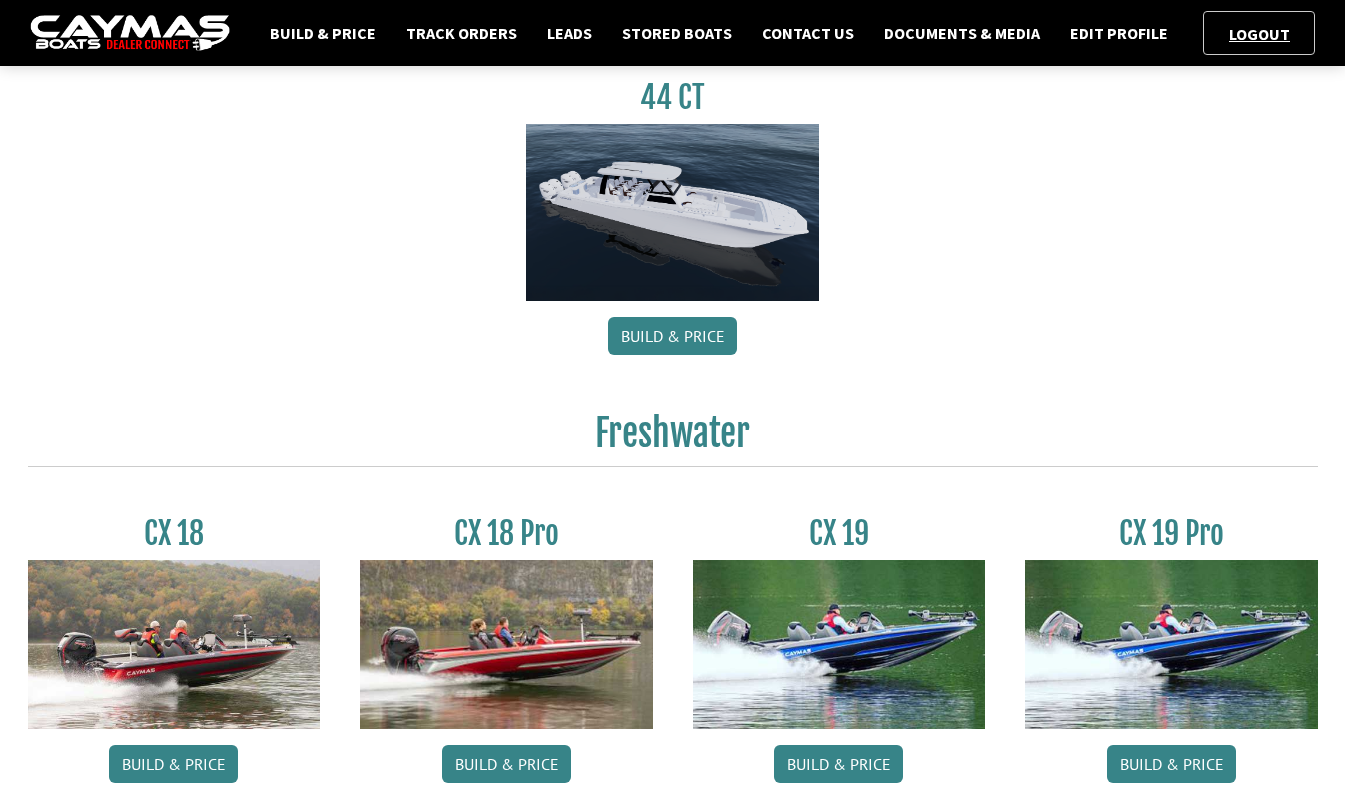 scroll, scrollTop: 1500, scrollLeft: 0, axis: vertical 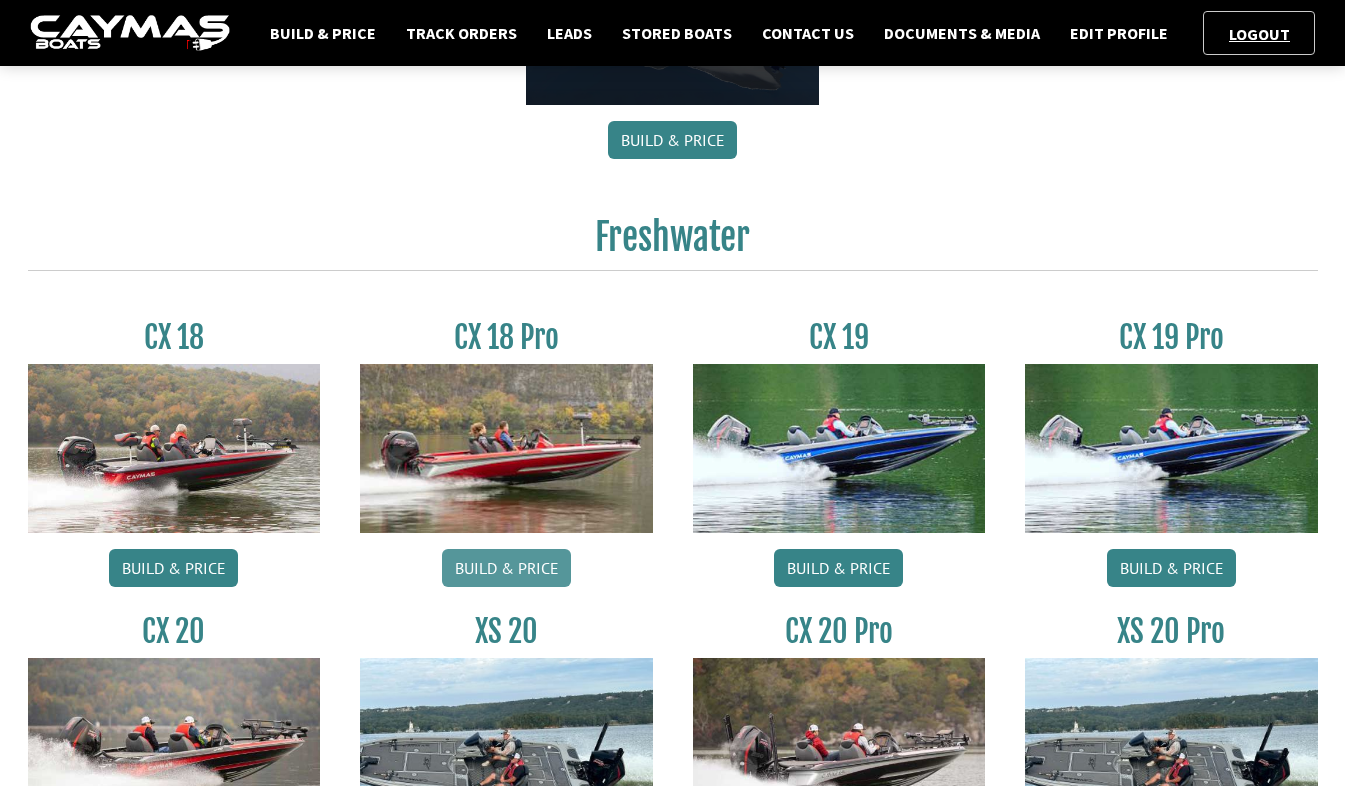click on "Build & Price" at bounding box center [506, 568] 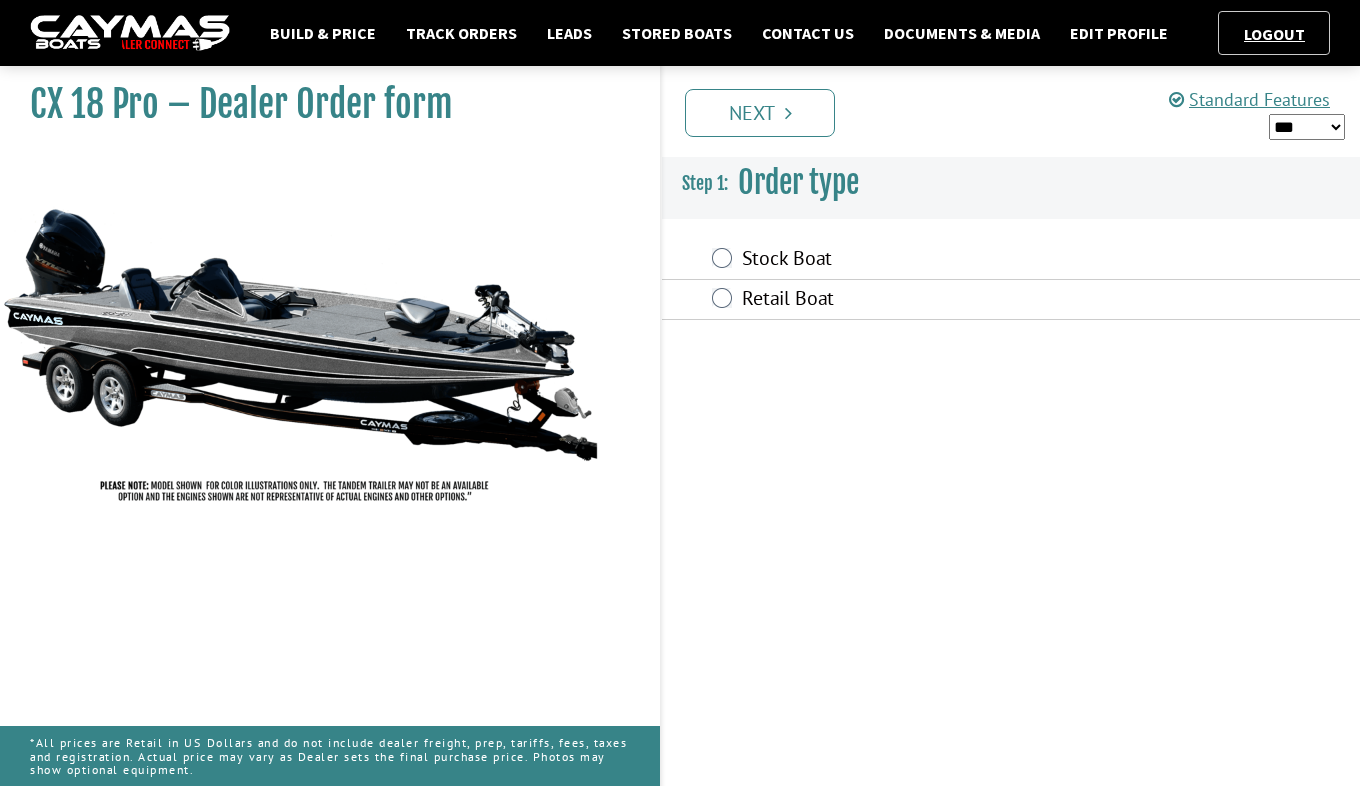 scroll, scrollTop: 0, scrollLeft: 0, axis: both 